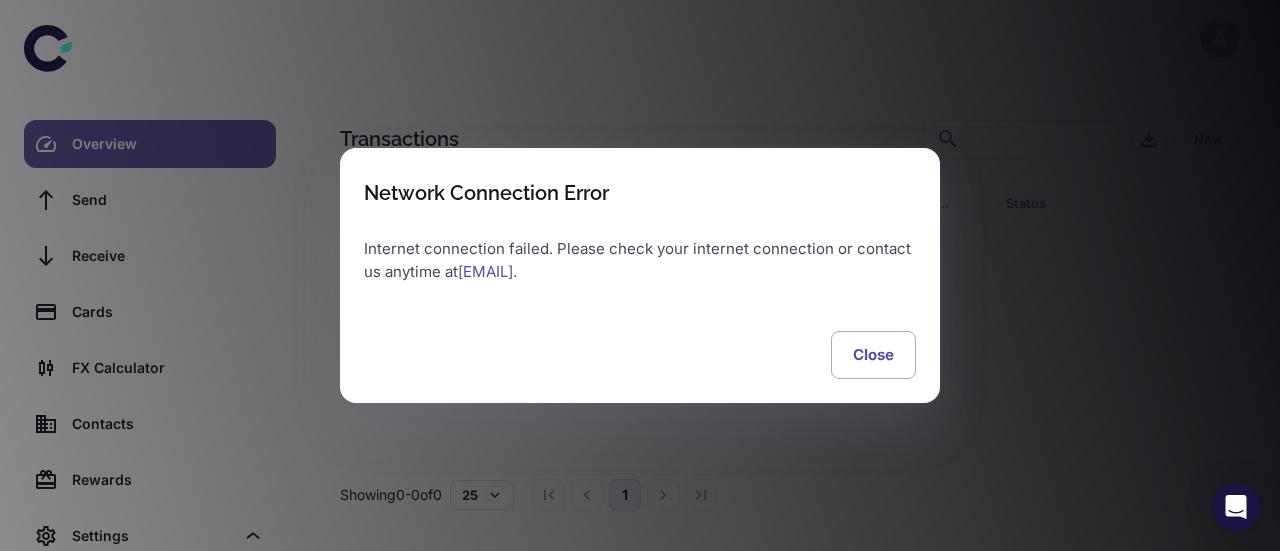 scroll, scrollTop: 0, scrollLeft: 0, axis: both 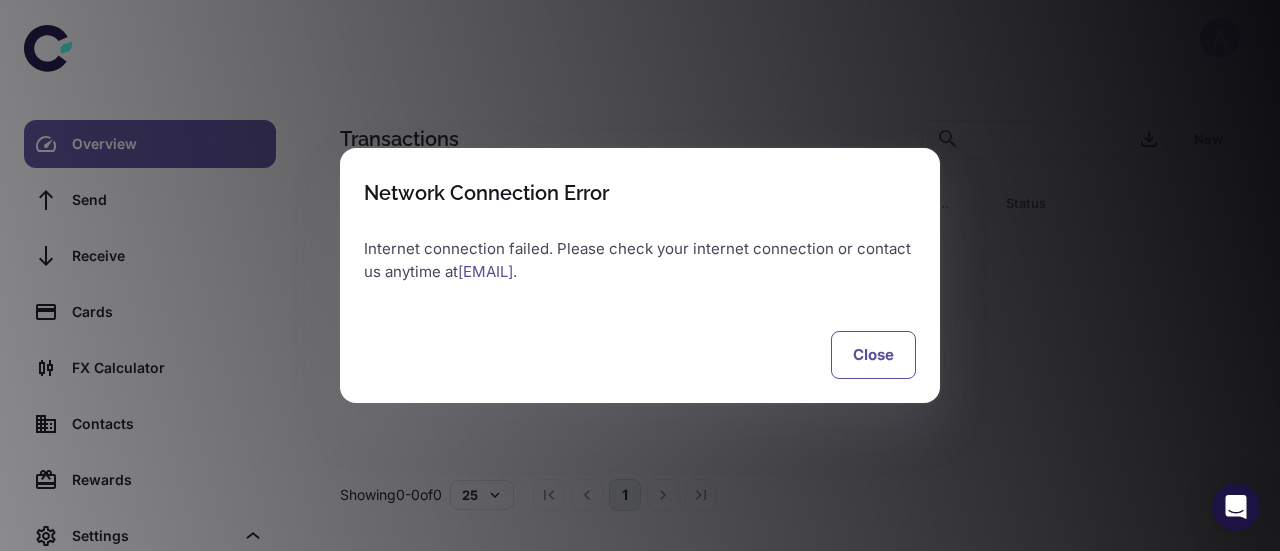 click on "Close" at bounding box center [873, 355] 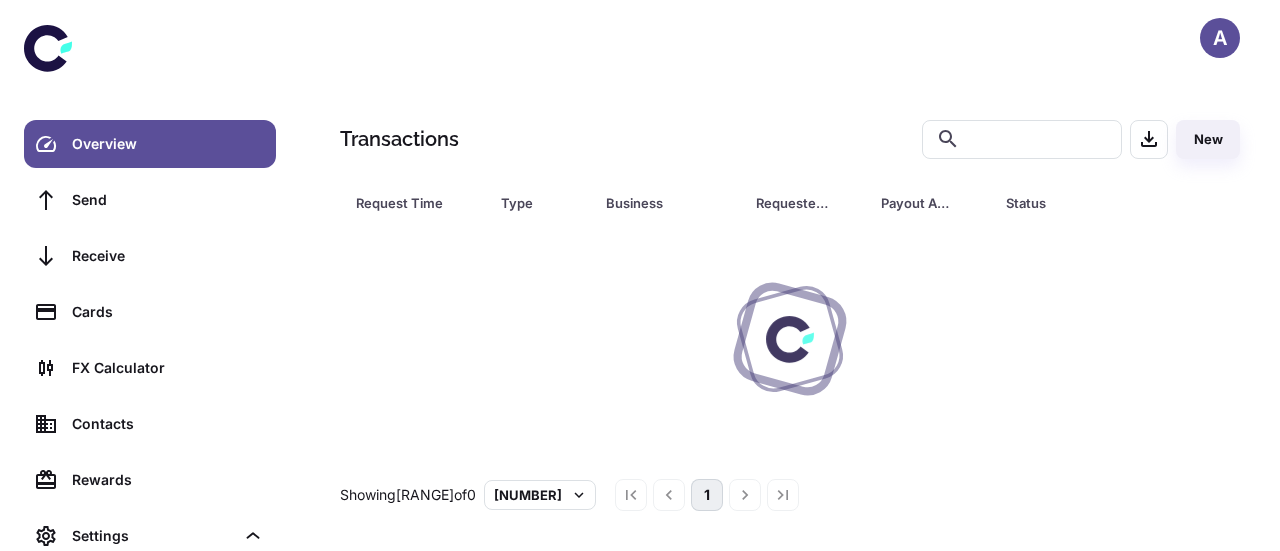scroll, scrollTop: 0, scrollLeft: 0, axis: both 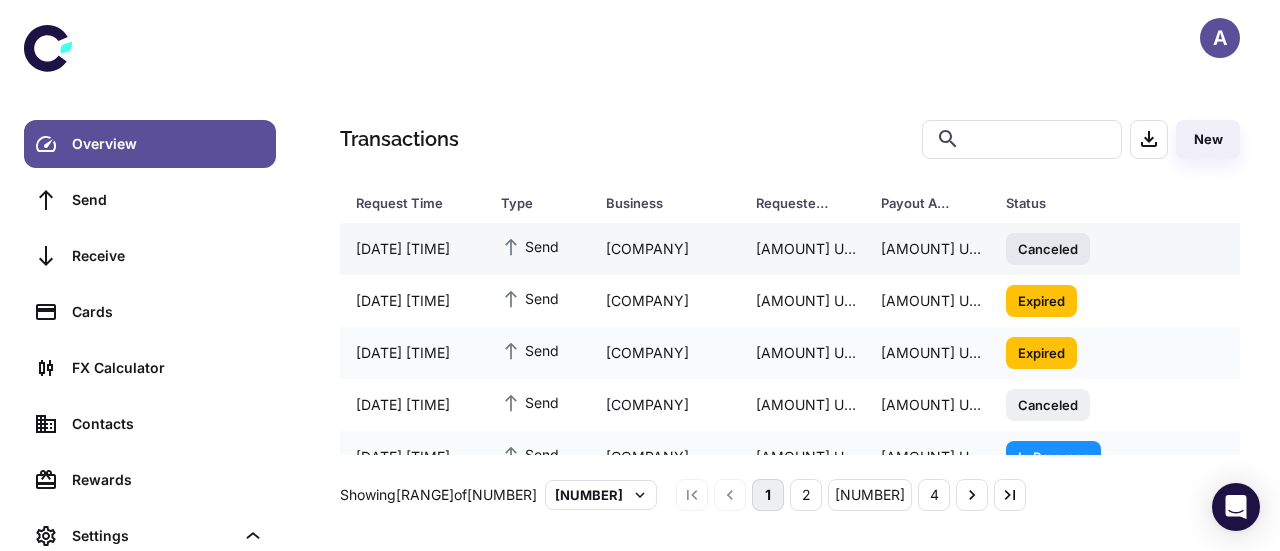 click on "Send" at bounding box center (537, 248) 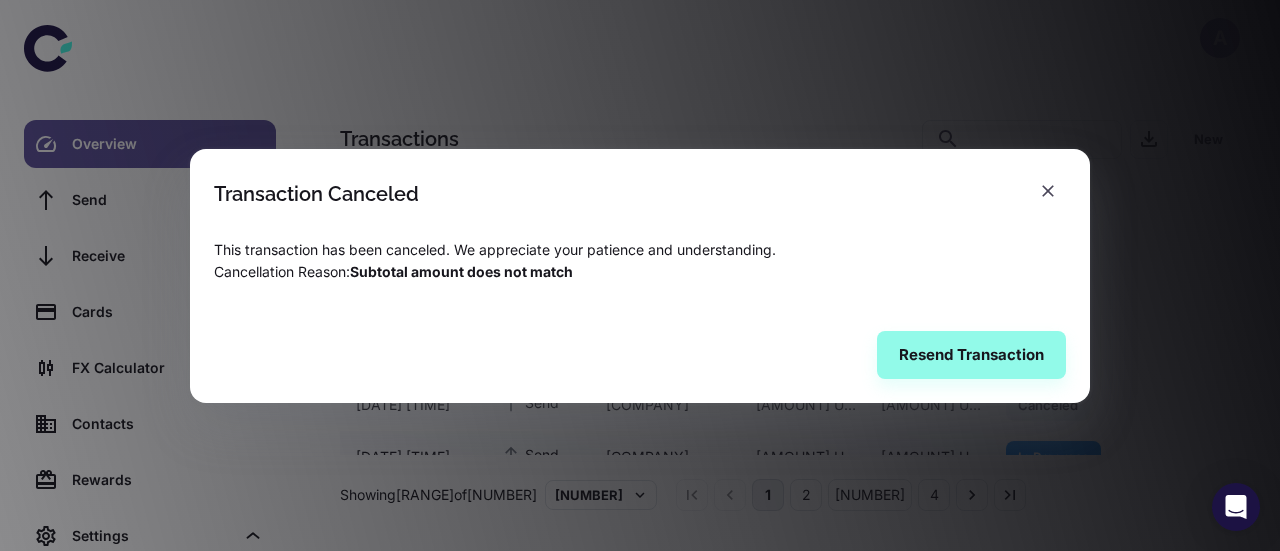 click on "Resend Transaction" at bounding box center (640, 355) 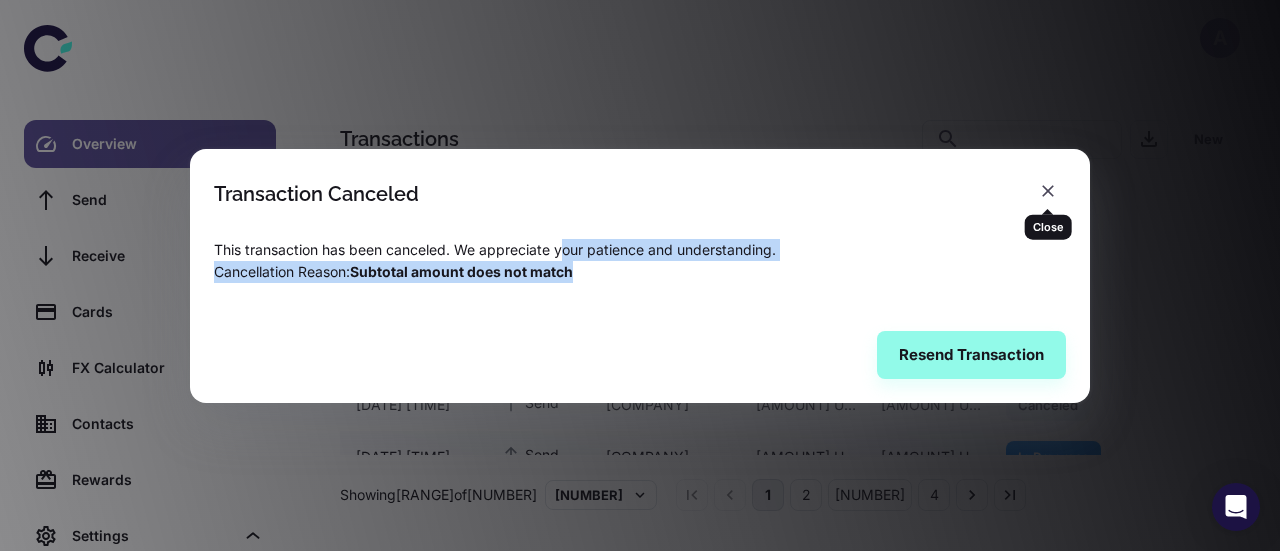 click at bounding box center [1048, 191] 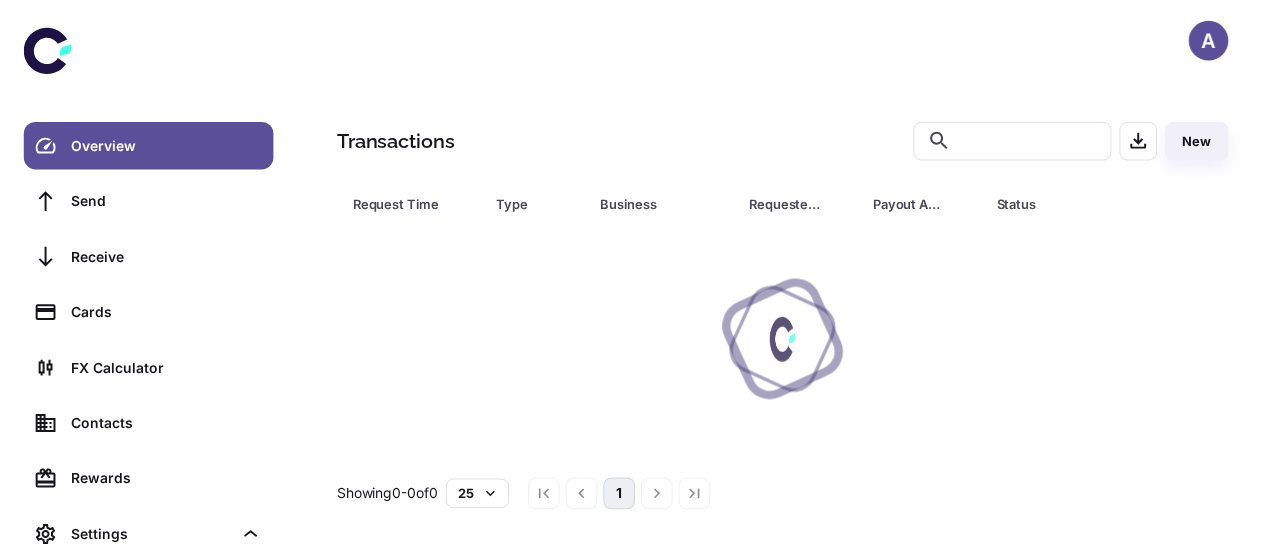 scroll, scrollTop: 0, scrollLeft: 0, axis: both 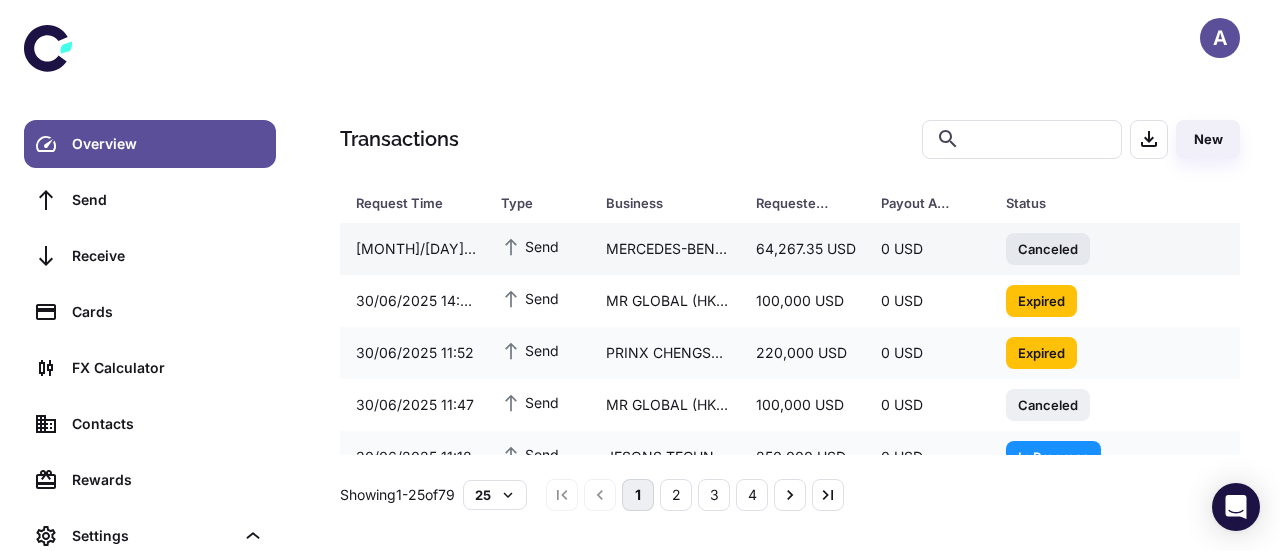 click on "MERCEDES-BENZ AG (Cars & Vans)" at bounding box center (665, 249) 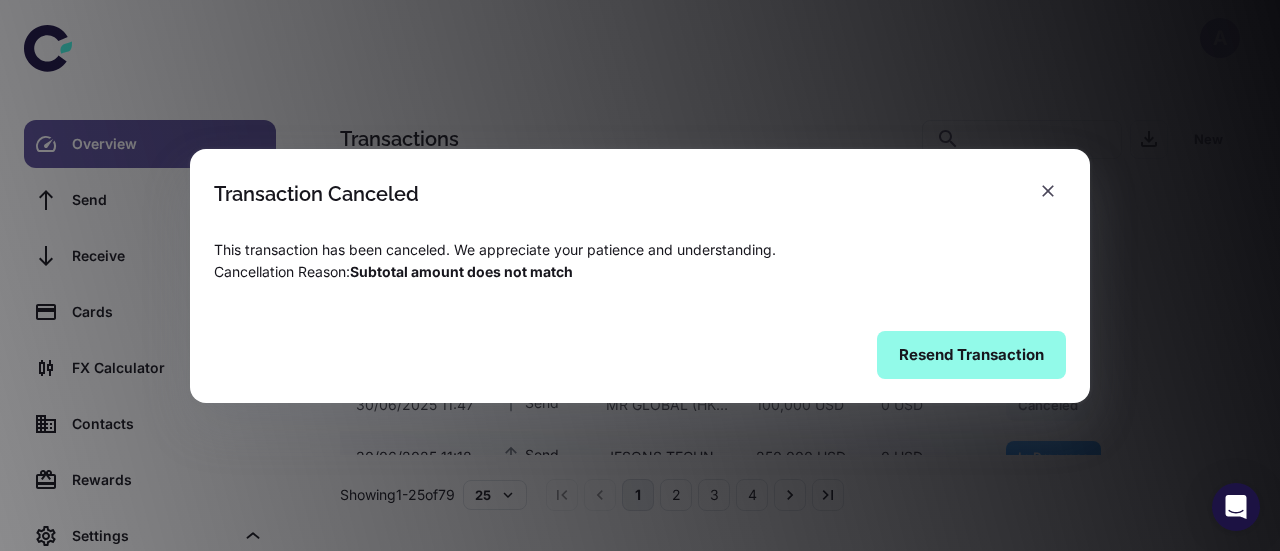 click on "Resend Transaction" at bounding box center [971, 355] 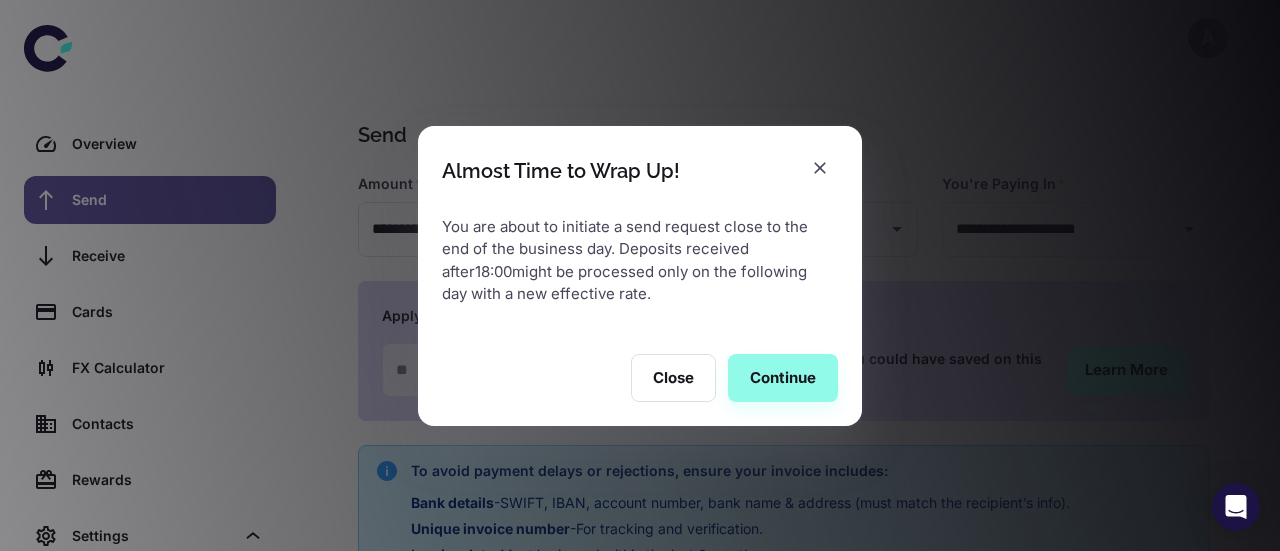 click at bounding box center [820, 168] 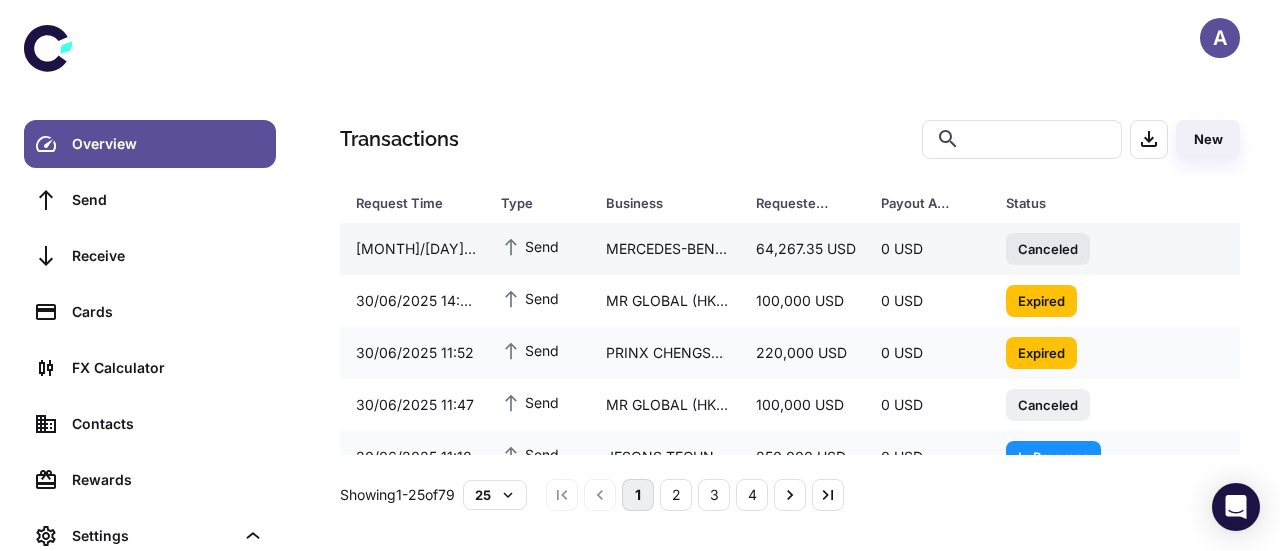 click on "Send" at bounding box center [537, 248] 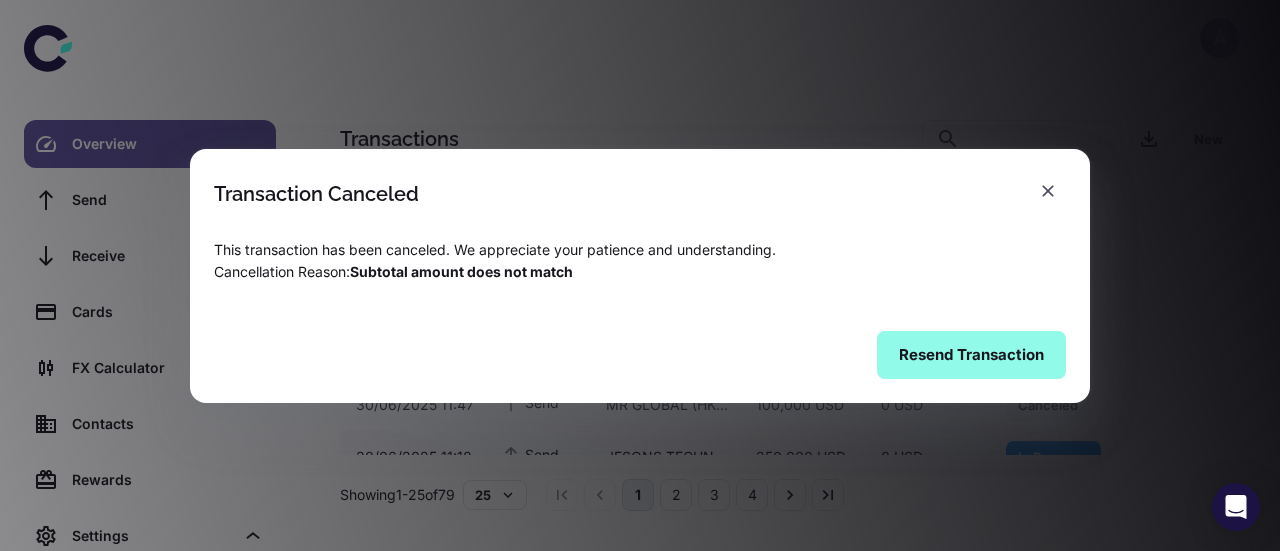 click on "Resend Transaction" at bounding box center [971, 355] 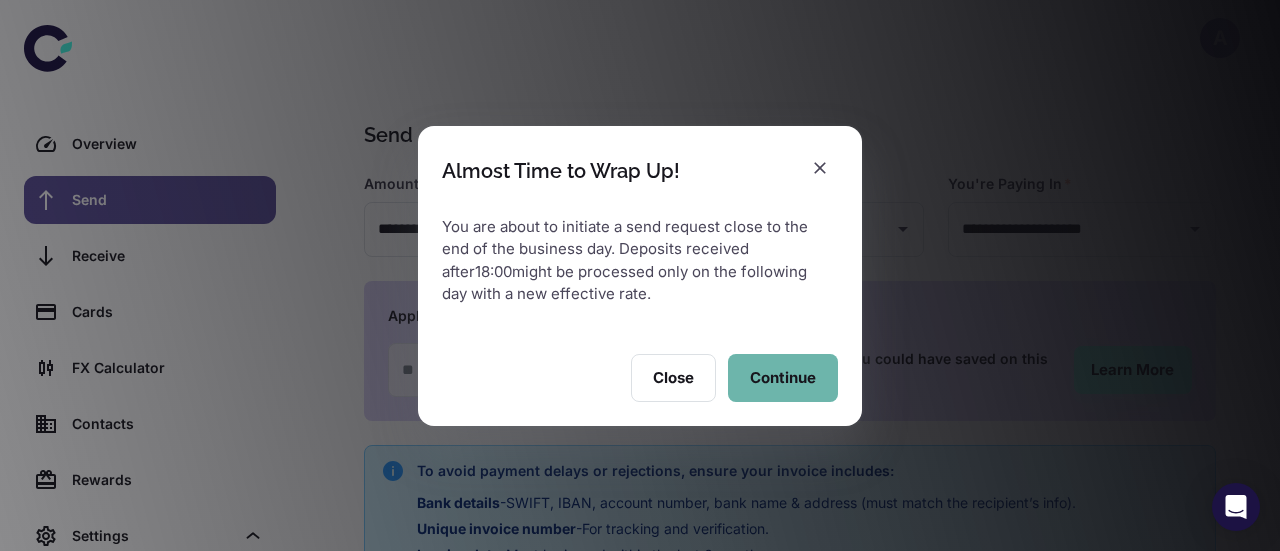 click on "Continue" at bounding box center [783, 378] 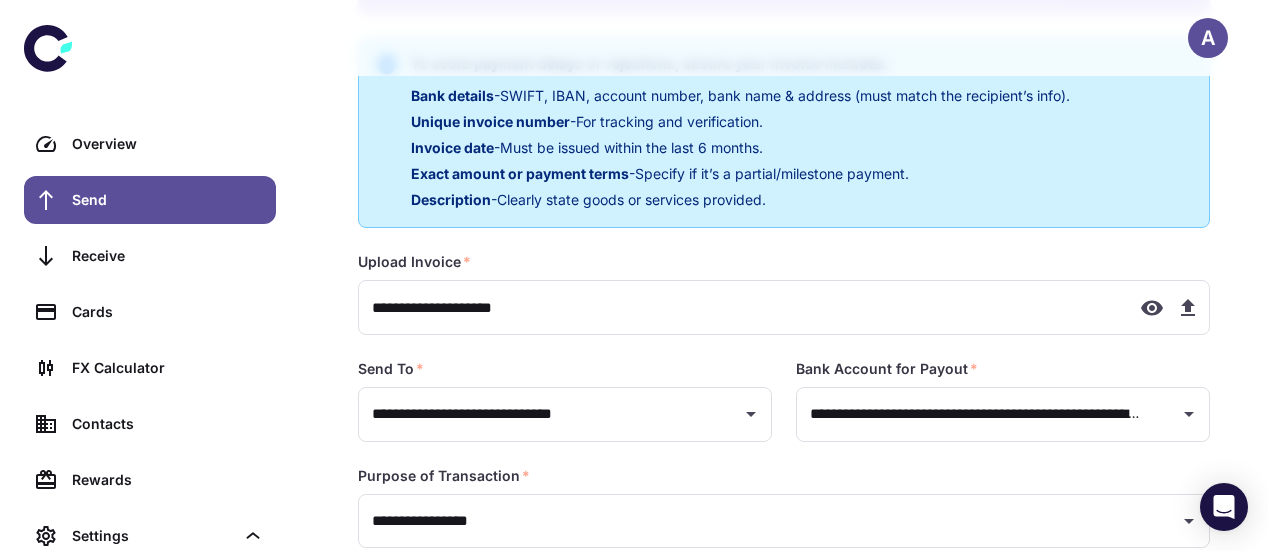 scroll, scrollTop: 408, scrollLeft: 0, axis: vertical 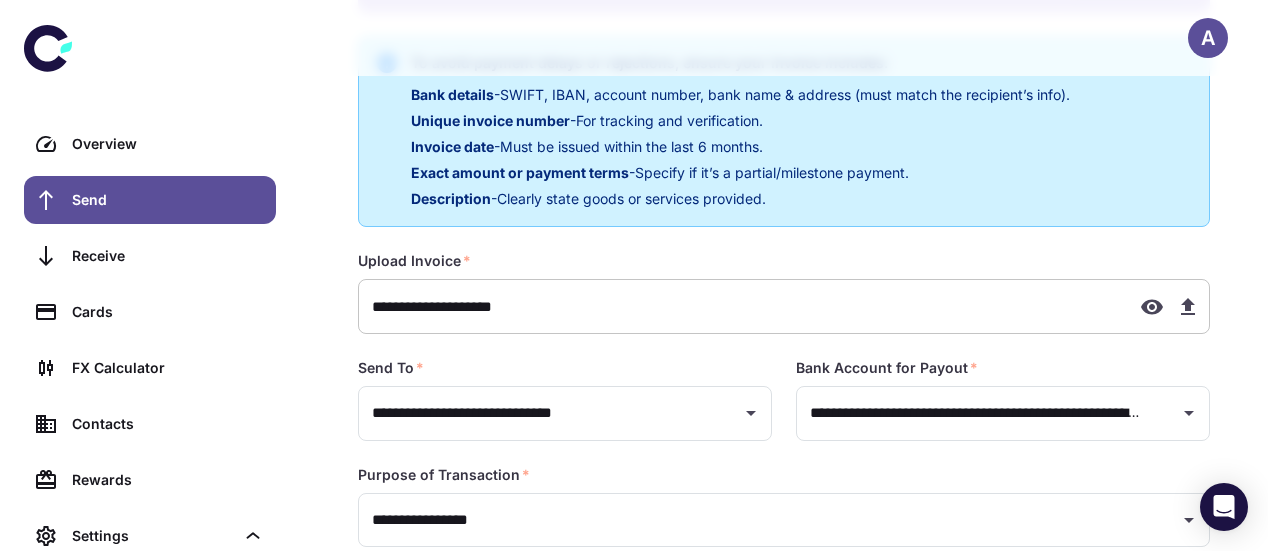 click on "**********" at bounding box center (741, 306) 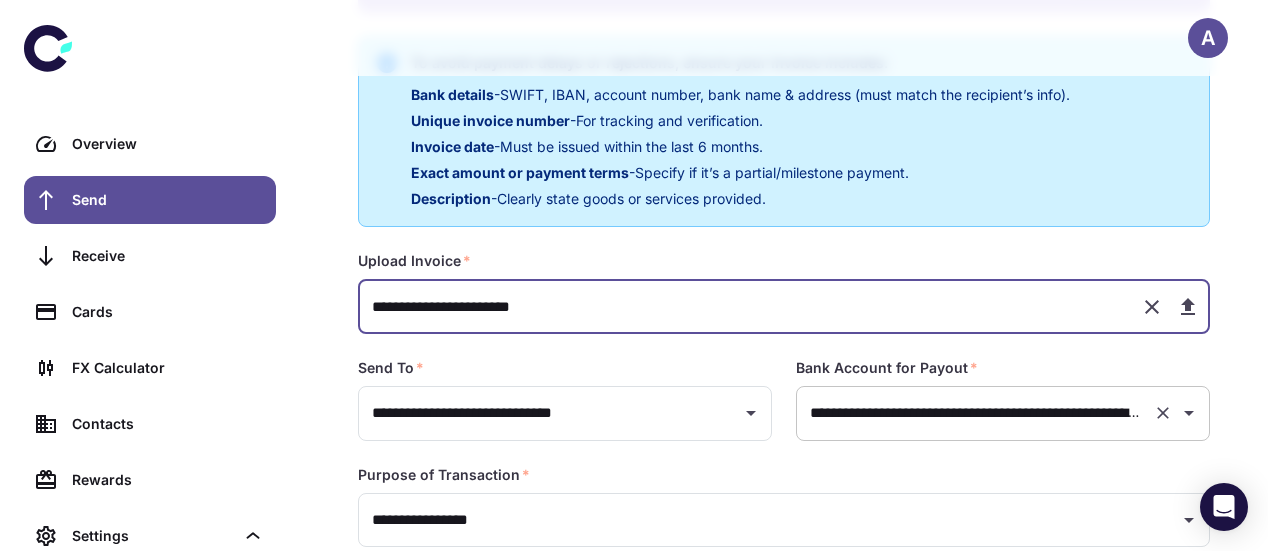 scroll, scrollTop: 515, scrollLeft: 0, axis: vertical 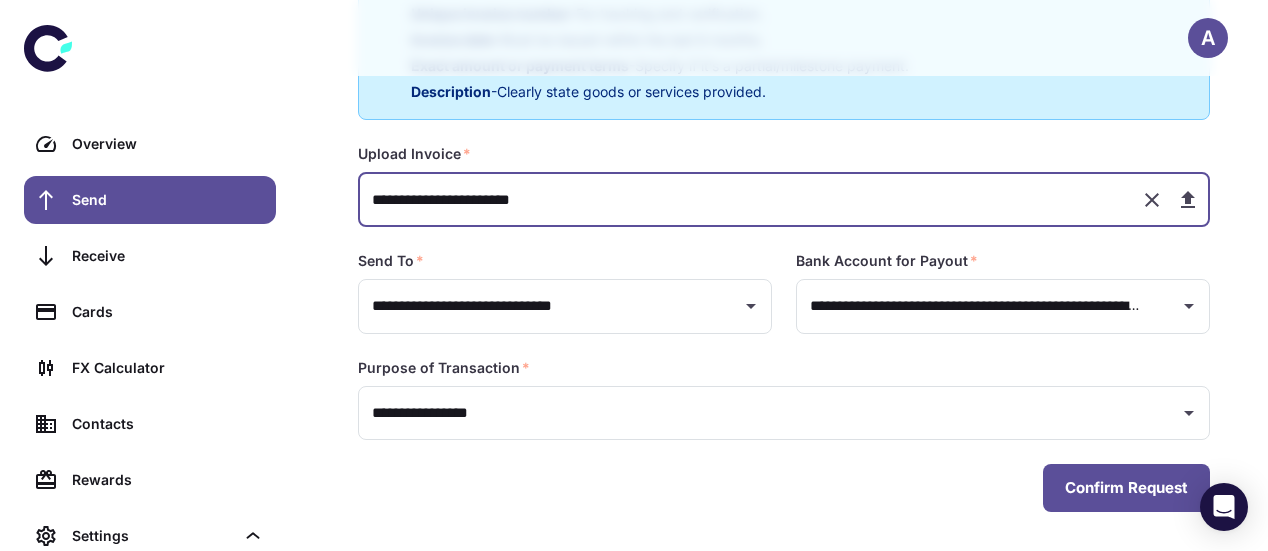 click on "Confirm Request" at bounding box center [1126, 488] 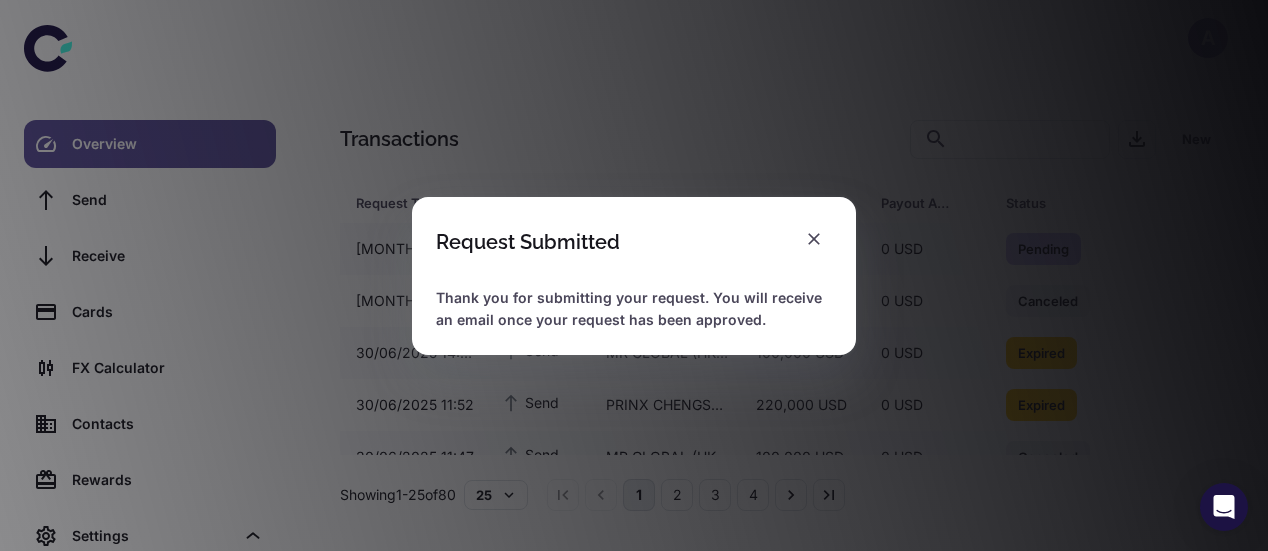 scroll, scrollTop: 0, scrollLeft: 0, axis: both 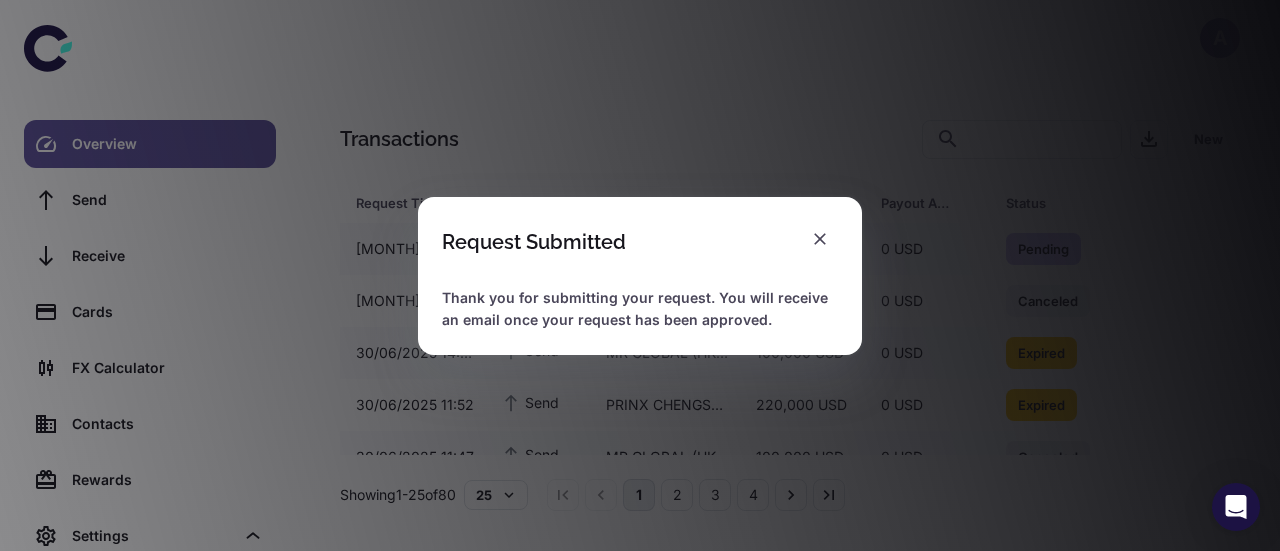 click at bounding box center (820, 239) 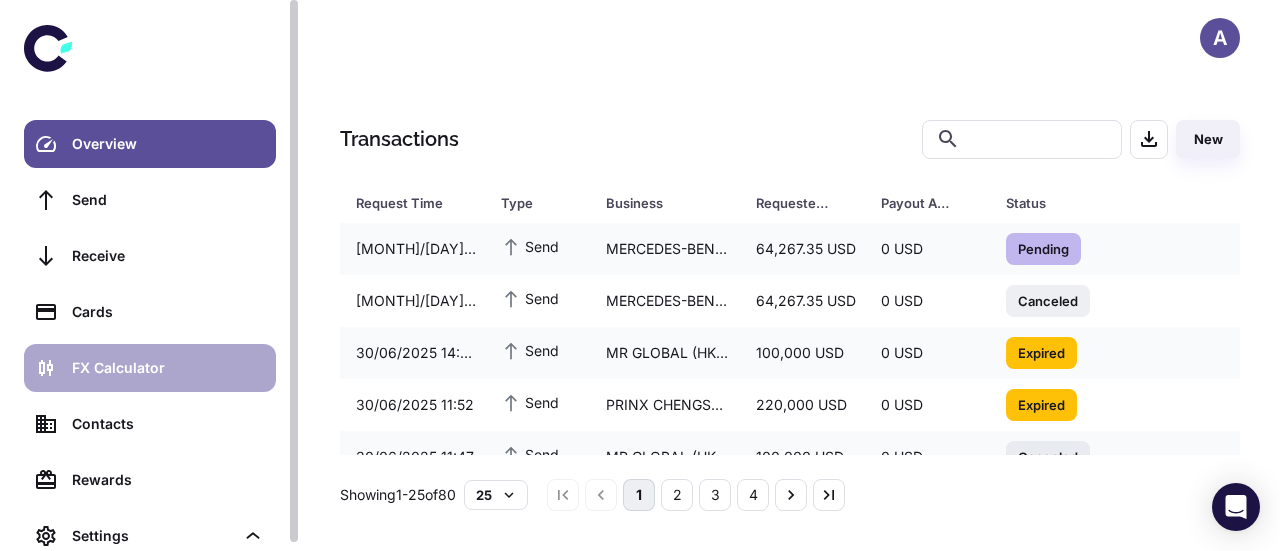 click on "FX Calculator" at bounding box center (168, 368) 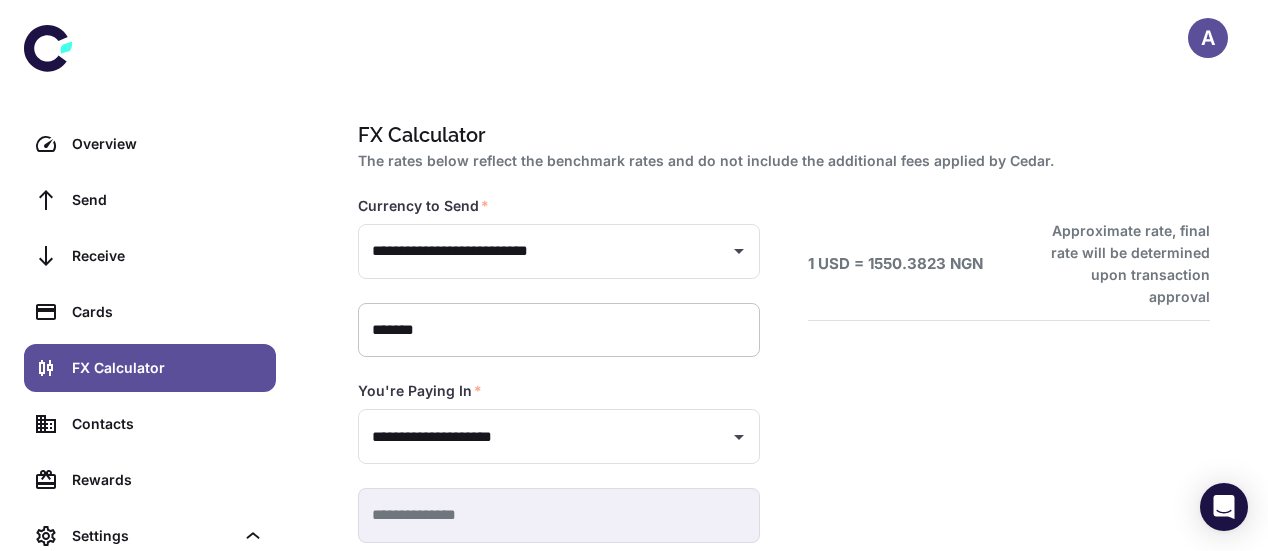 click on "*******" at bounding box center [559, 330] 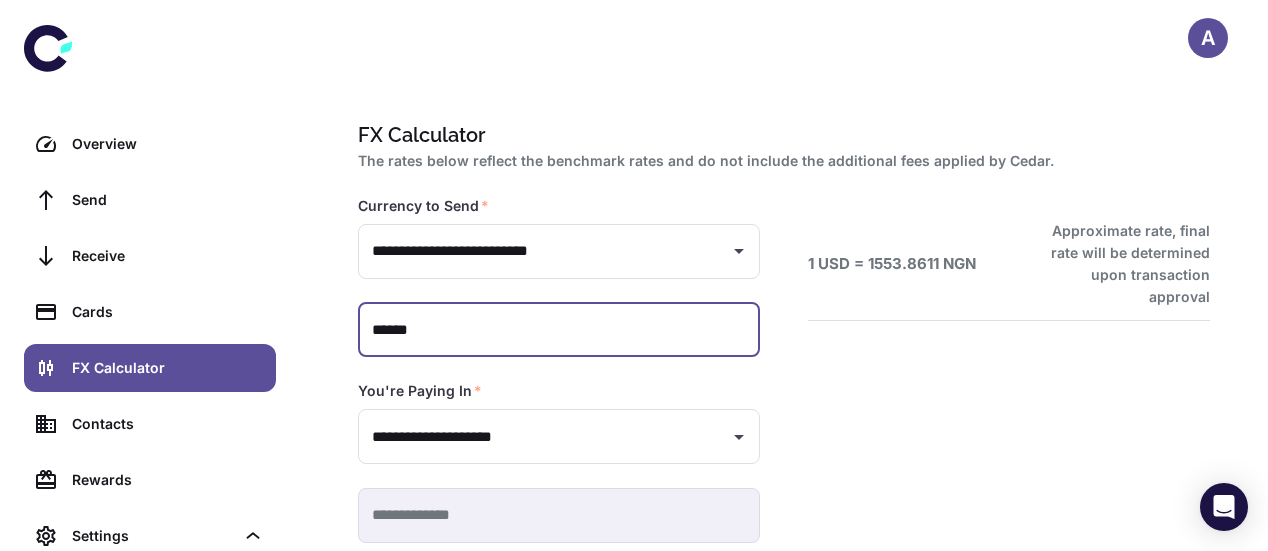 type on "******" 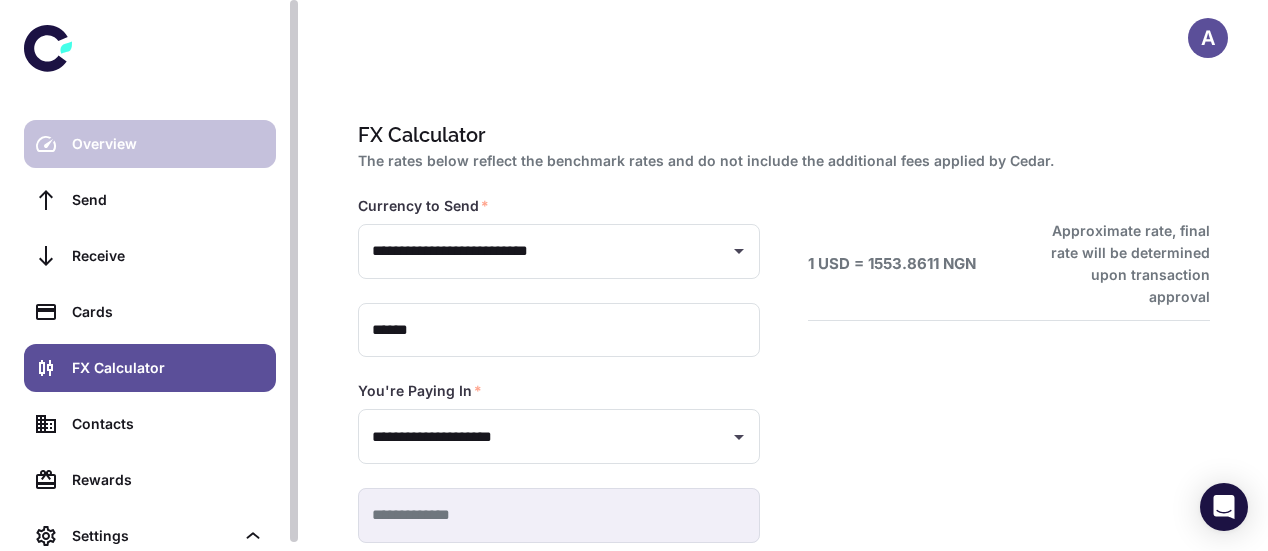 click on "Overview" at bounding box center [168, 144] 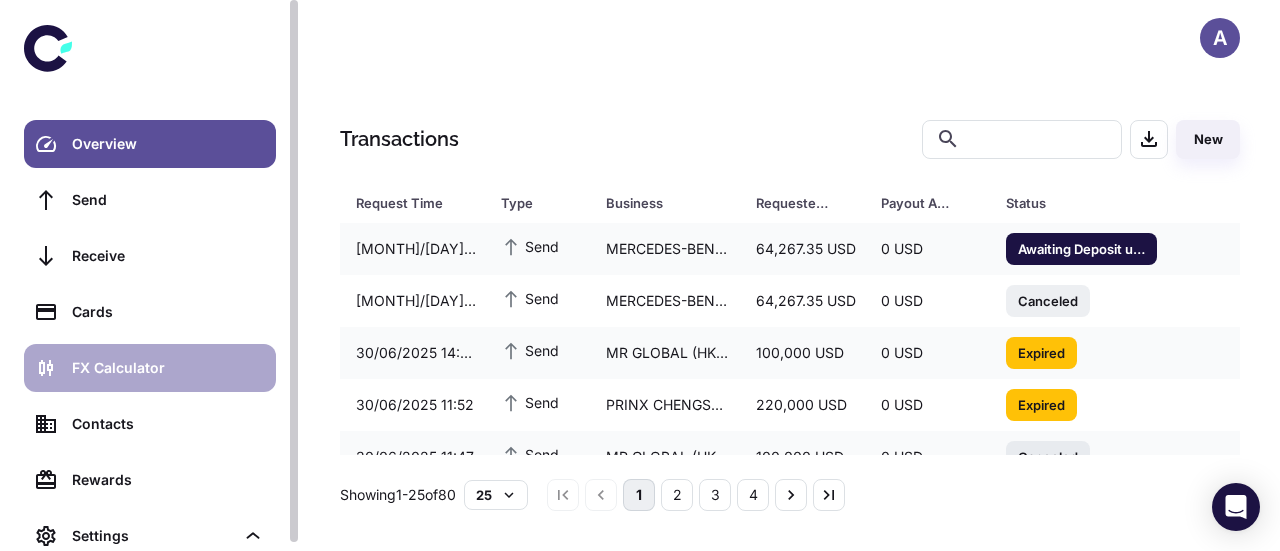 click on "FX Calculator" at bounding box center [150, 368] 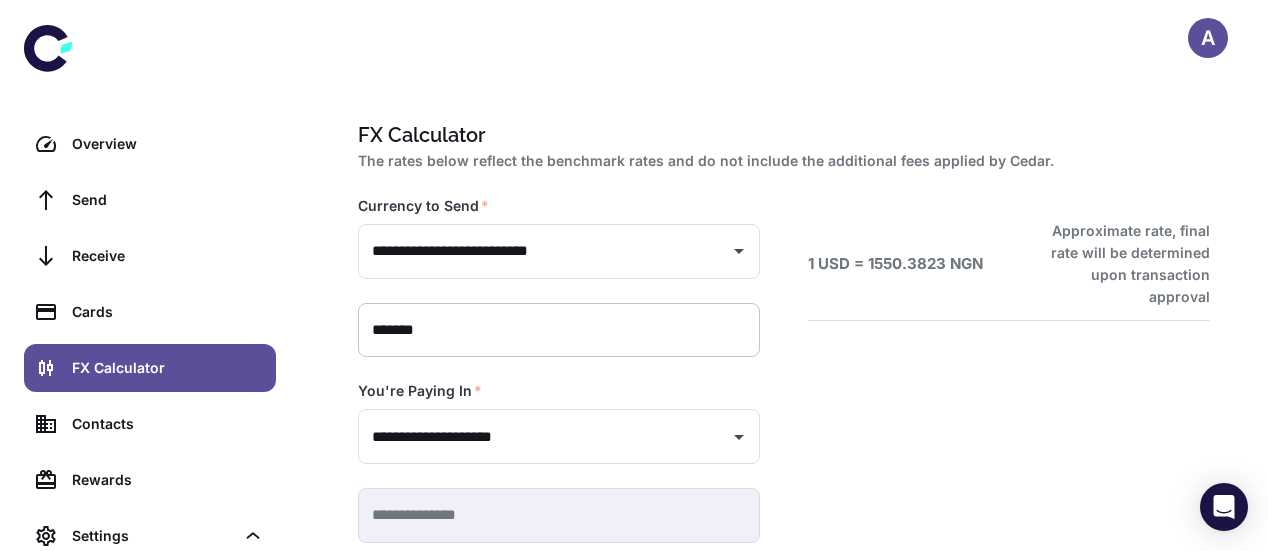 click on "*******" at bounding box center [559, 330] 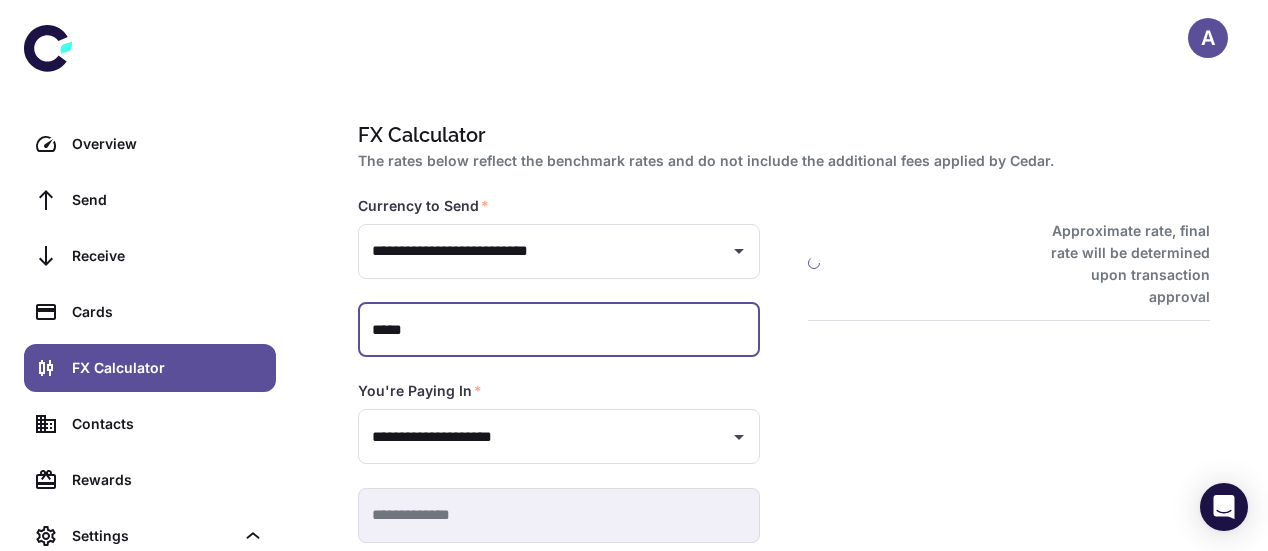 type on "***" 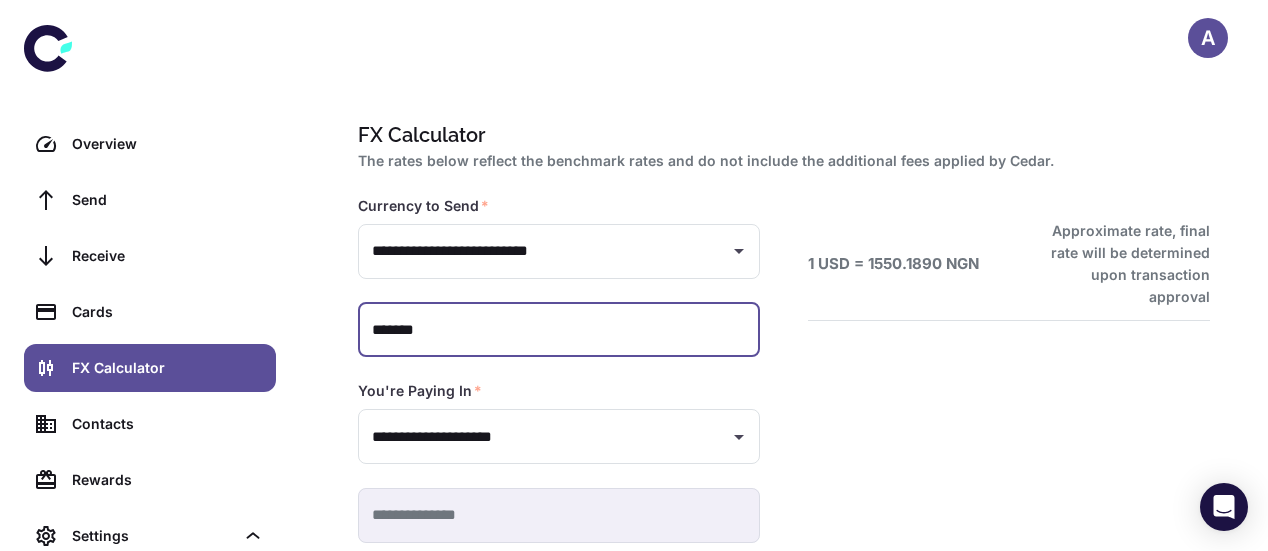 scroll, scrollTop: 103, scrollLeft: 0, axis: vertical 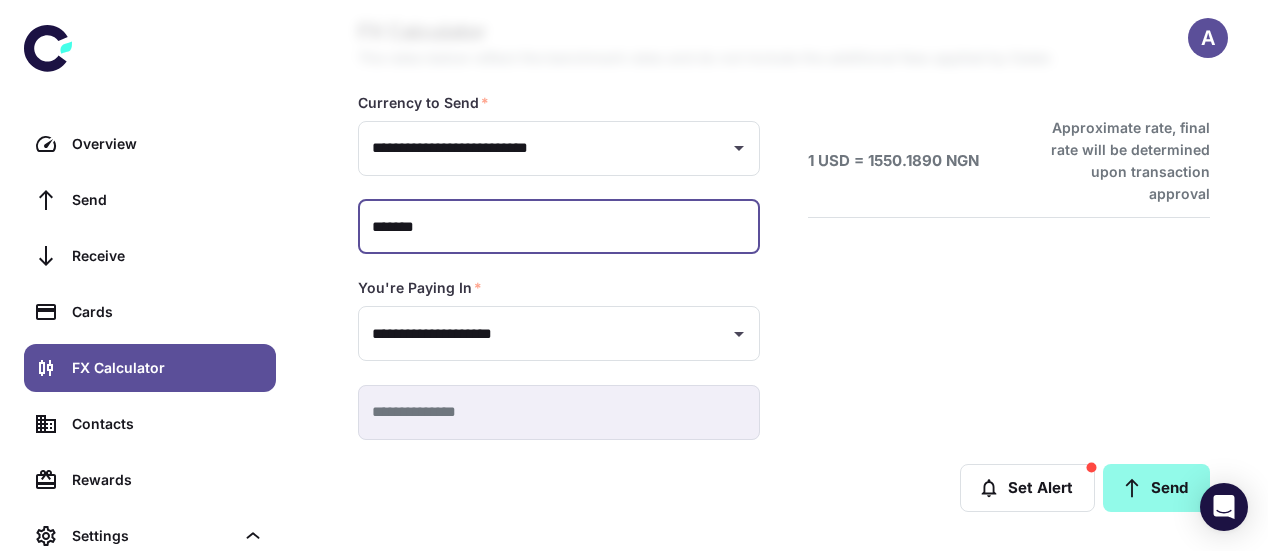 type on "*******" 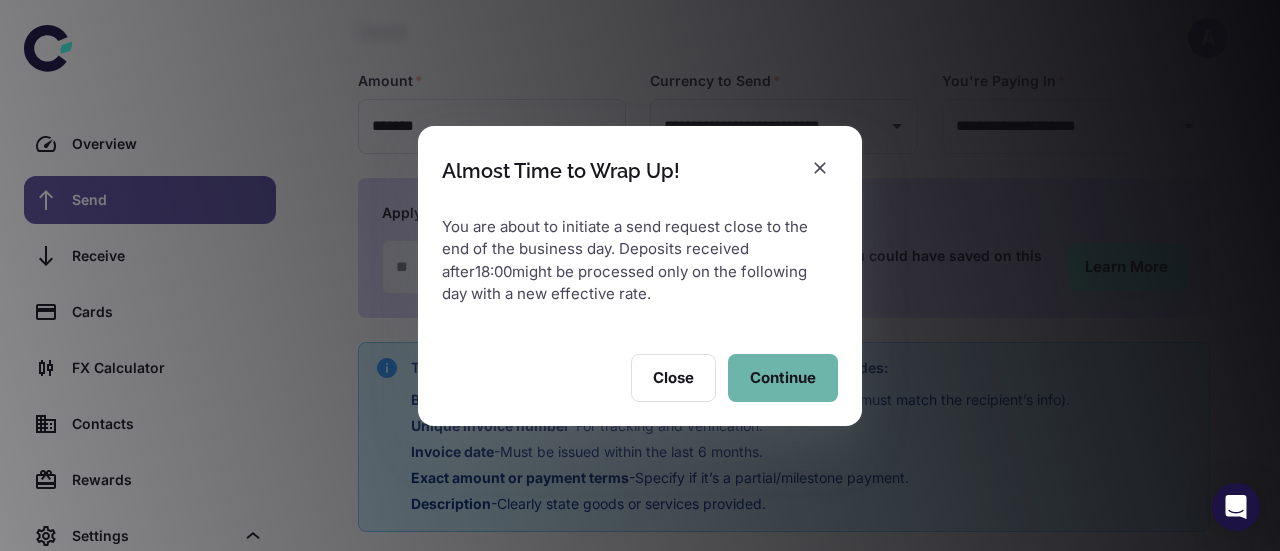 click on "Continue" at bounding box center (783, 378) 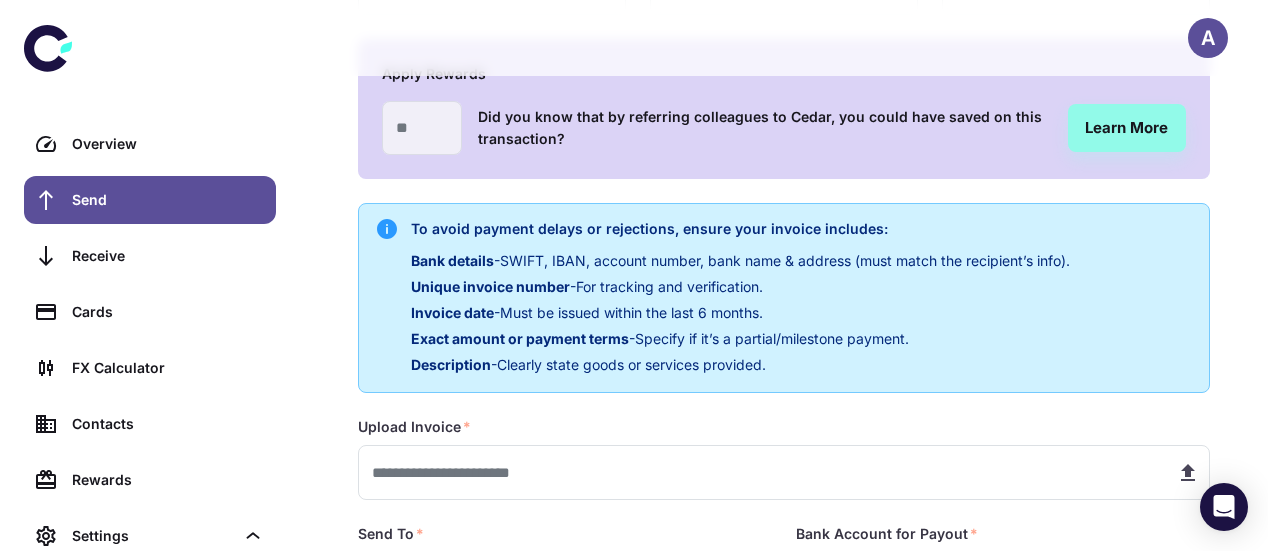 scroll, scrollTop: 385, scrollLeft: 0, axis: vertical 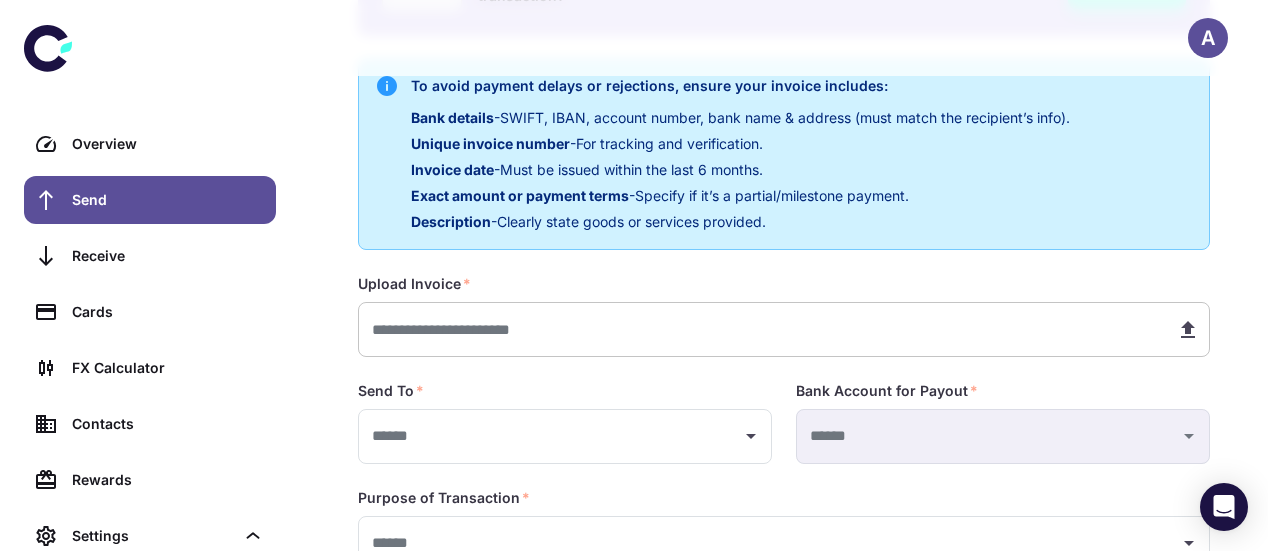click at bounding box center [759, 329] 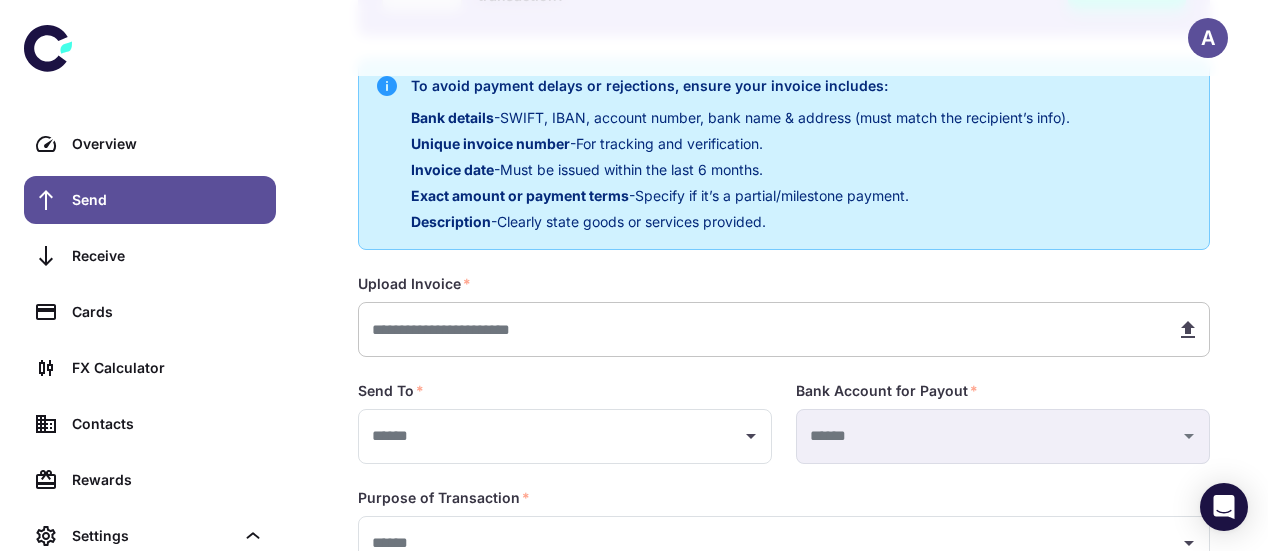 type on "**********" 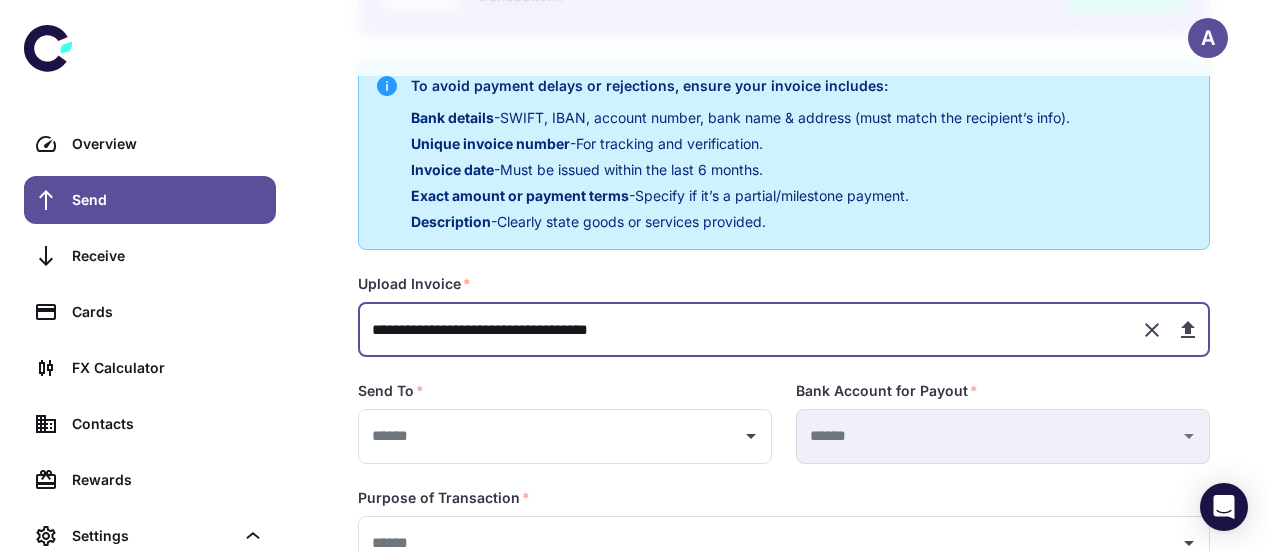 scroll, scrollTop: 515, scrollLeft: 0, axis: vertical 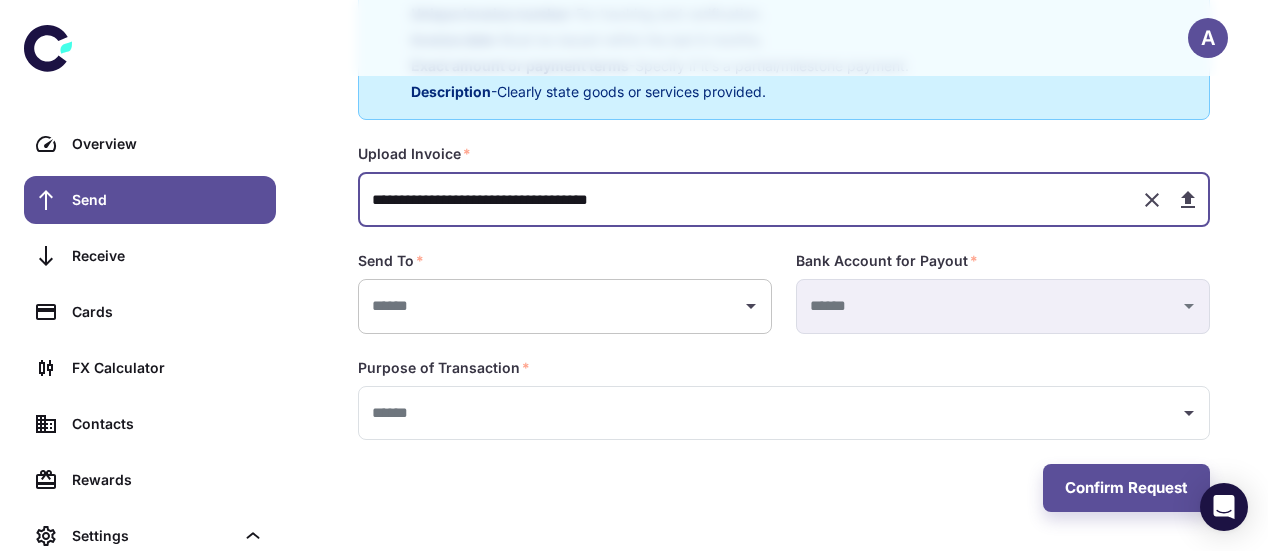 click at bounding box center (550, 306) 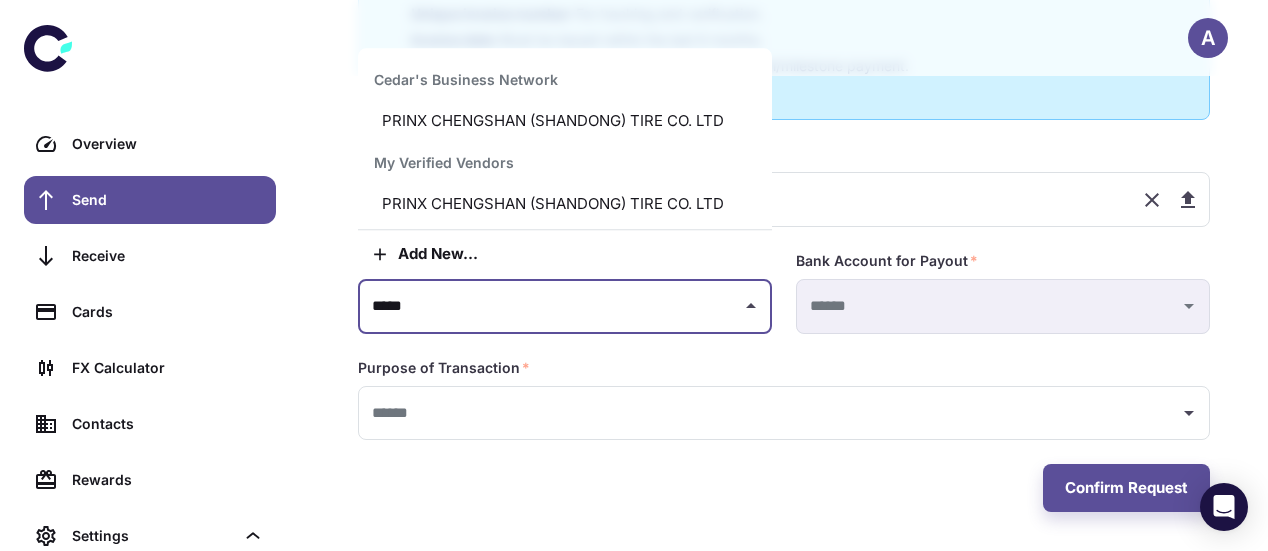 click on "PRINX CHENGSHAN (SHANDONG) TIRE CO. LTD" at bounding box center (565, 204) 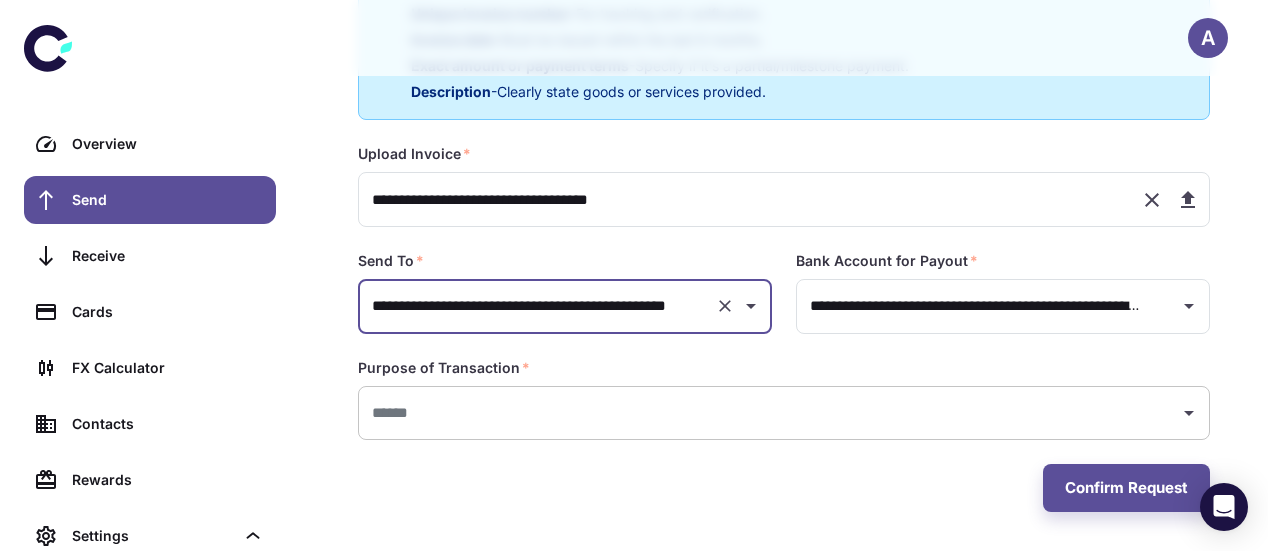 type on "**********" 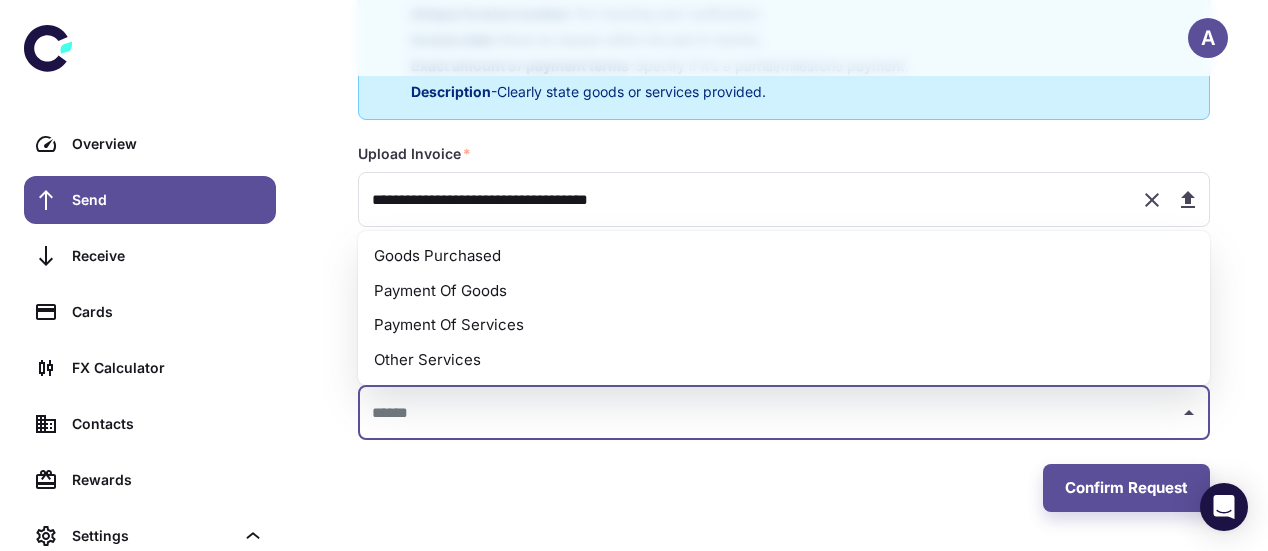 click on "Payment Of Goods" at bounding box center (784, 291) 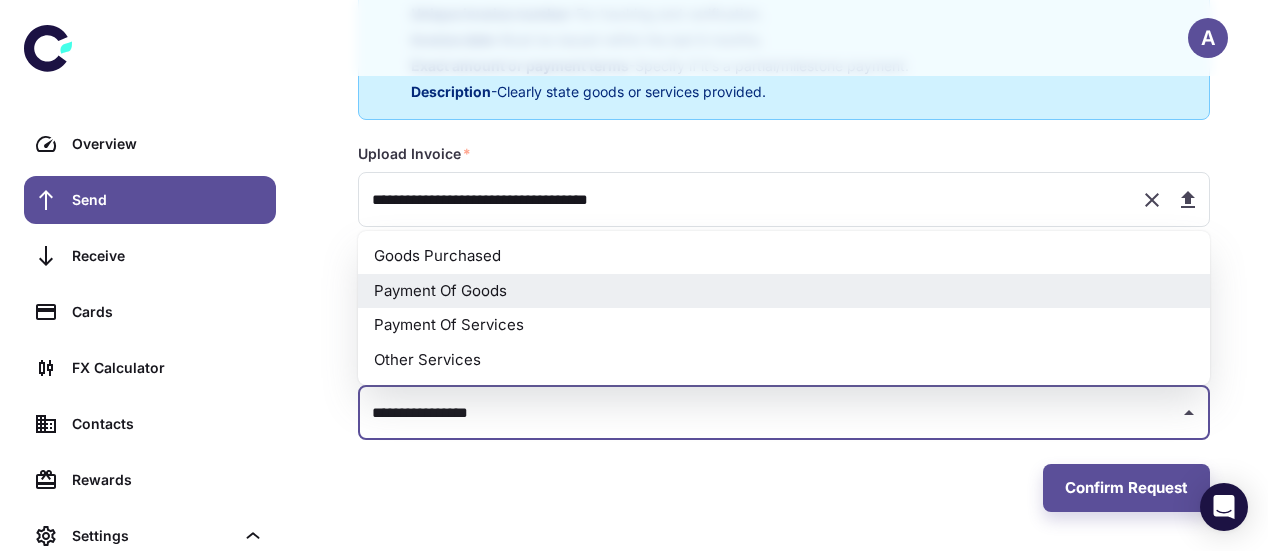 click on "Payment Of Goods" at bounding box center (784, 291) 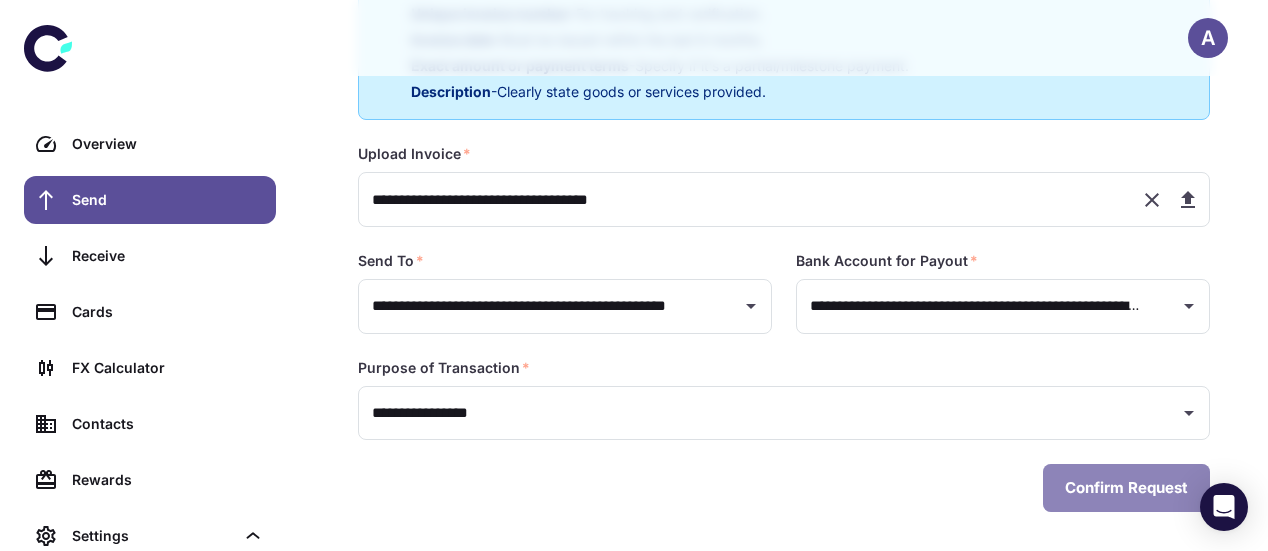 click on "Confirm Request" at bounding box center [1126, 488] 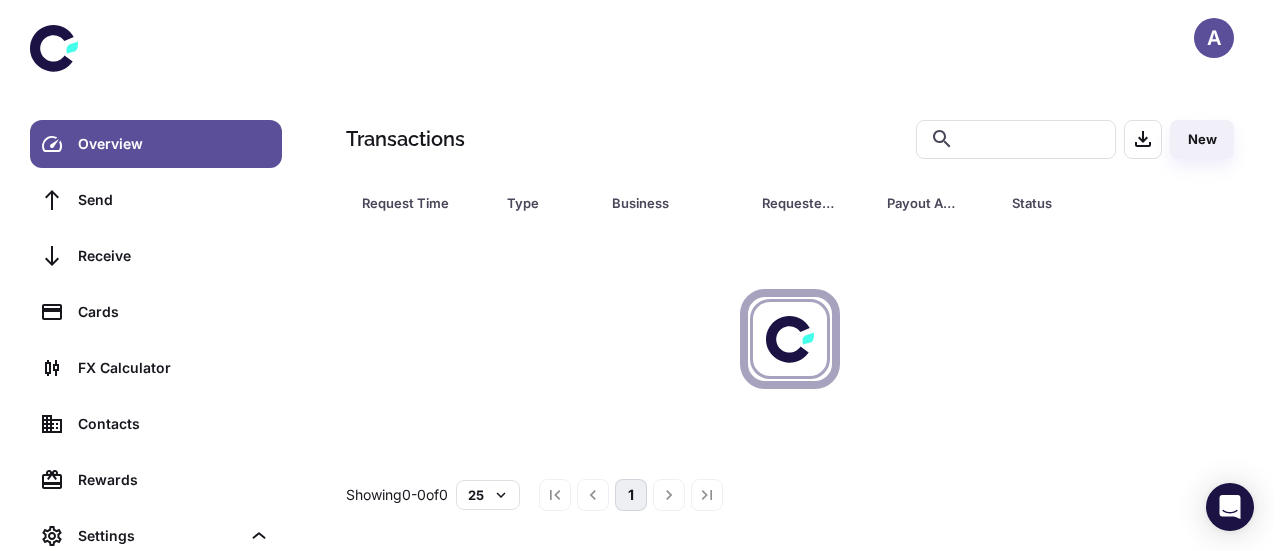 scroll, scrollTop: 0, scrollLeft: 0, axis: both 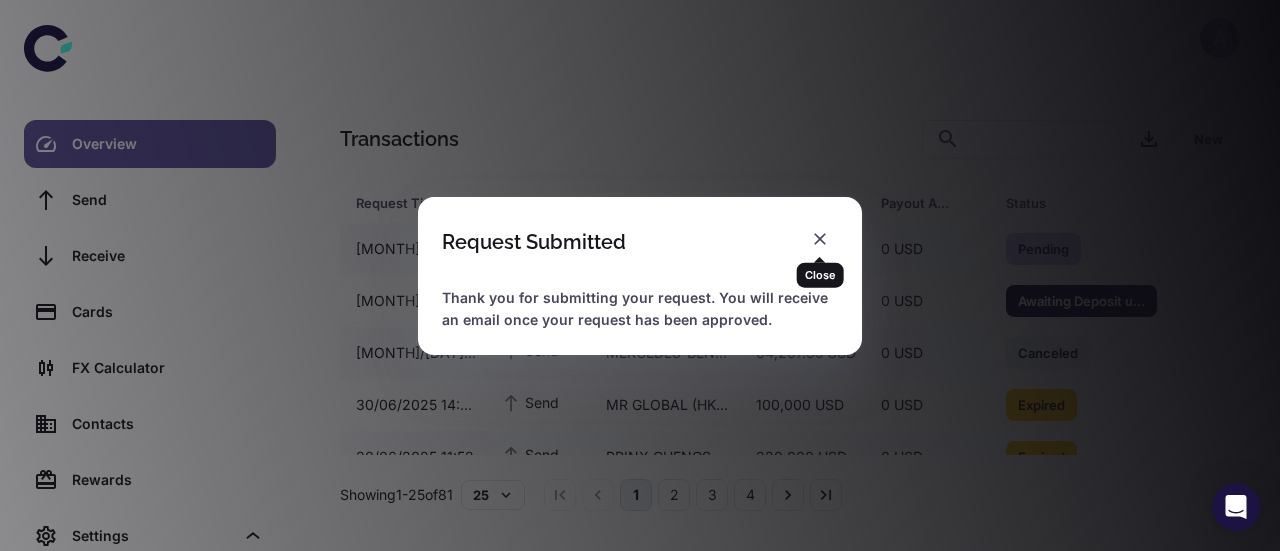 click at bounding box center (820, 239) 